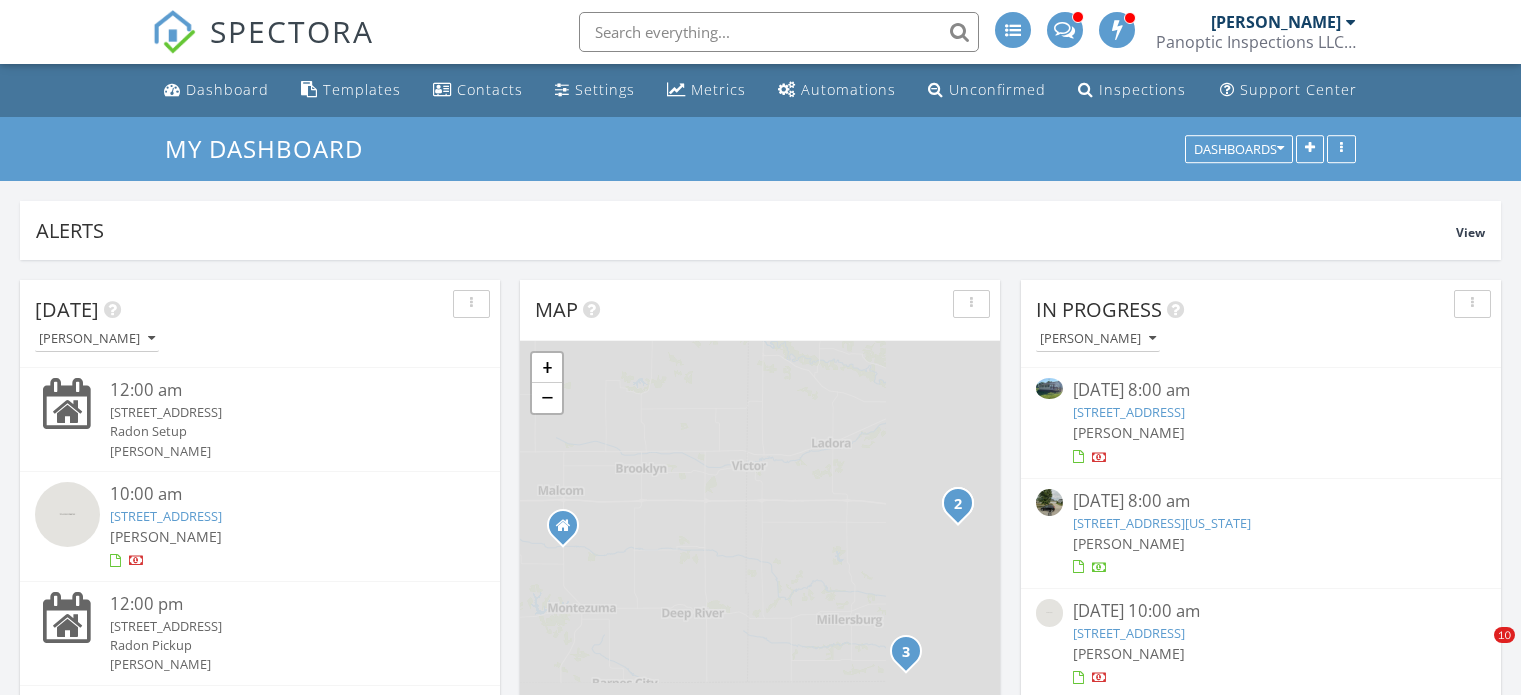 scroll, scrollTop: 186, scrollLeft: 0, axis: vertical 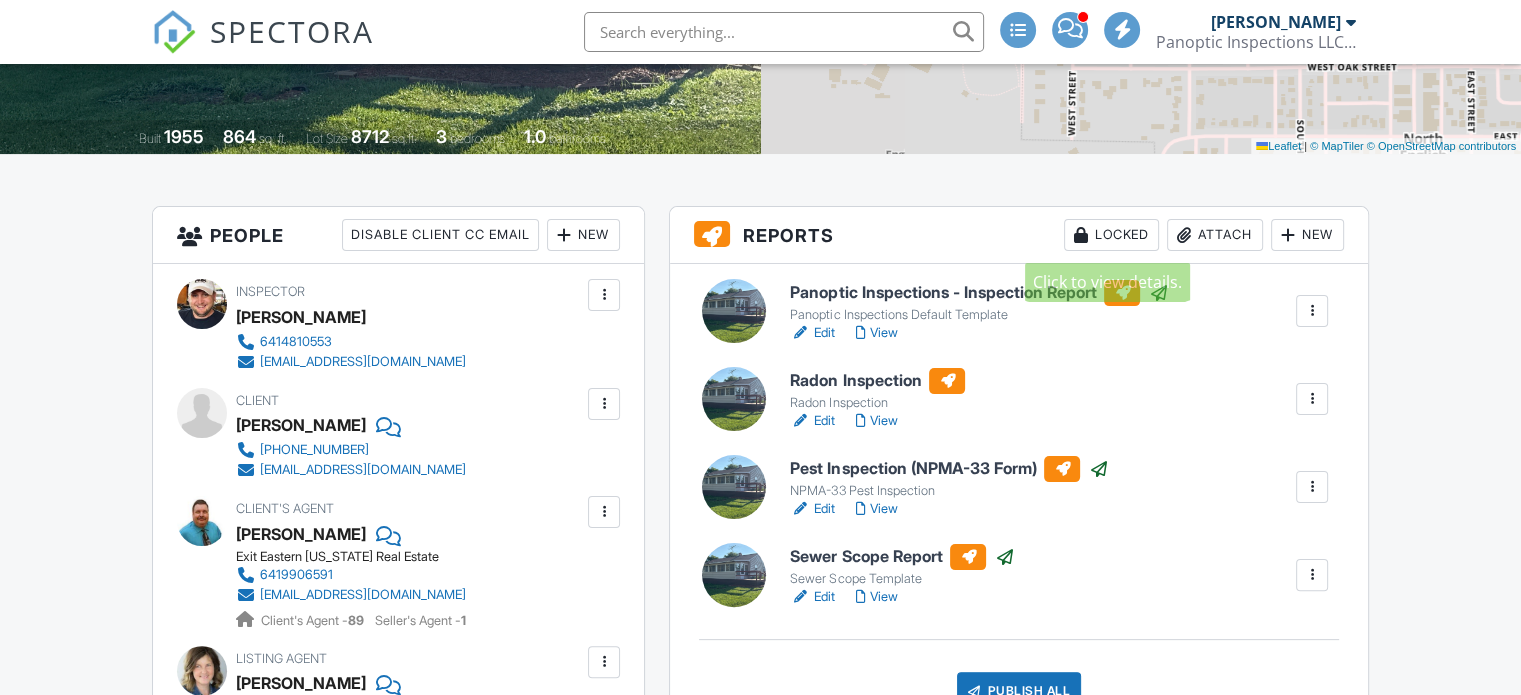 click on "Locked" at bounding box center (1111, 235) 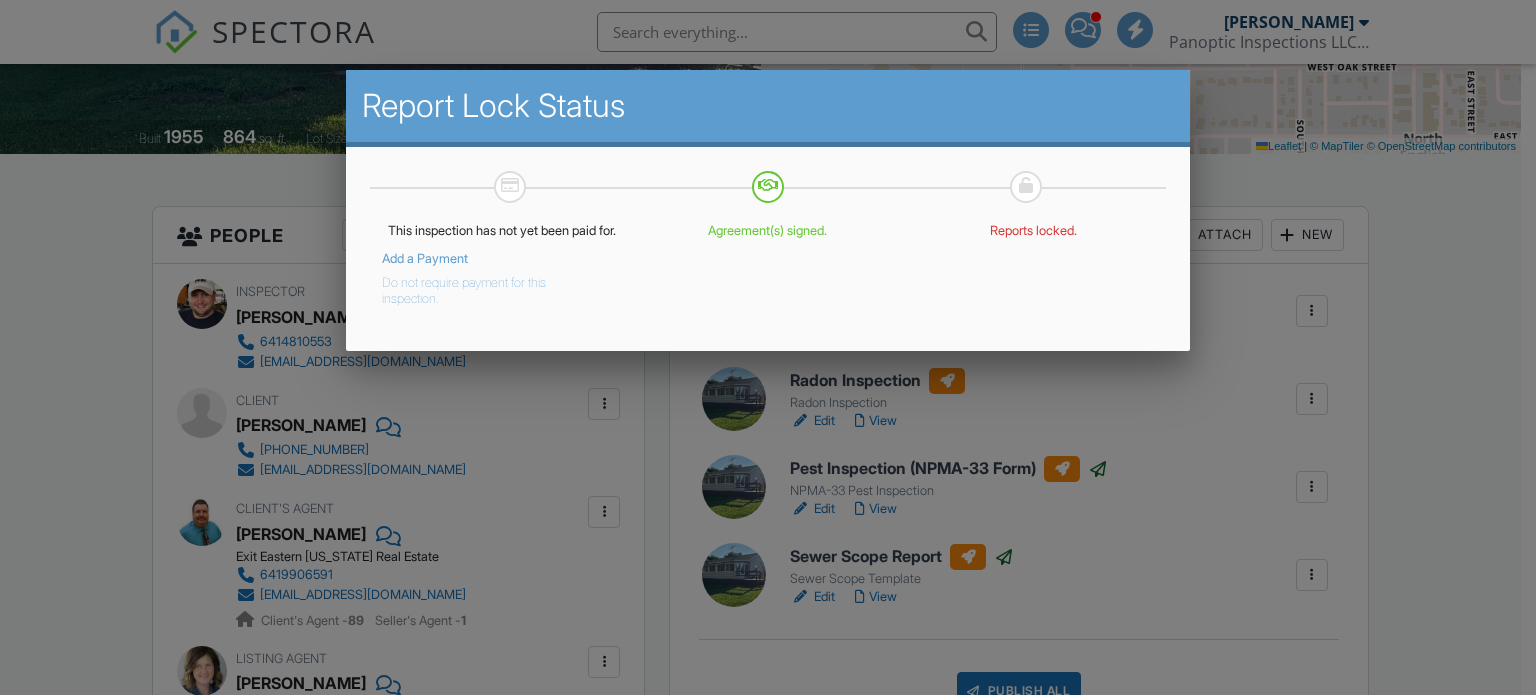 click on "Do not require payment for this inspection." at bounding box center (488, 287) 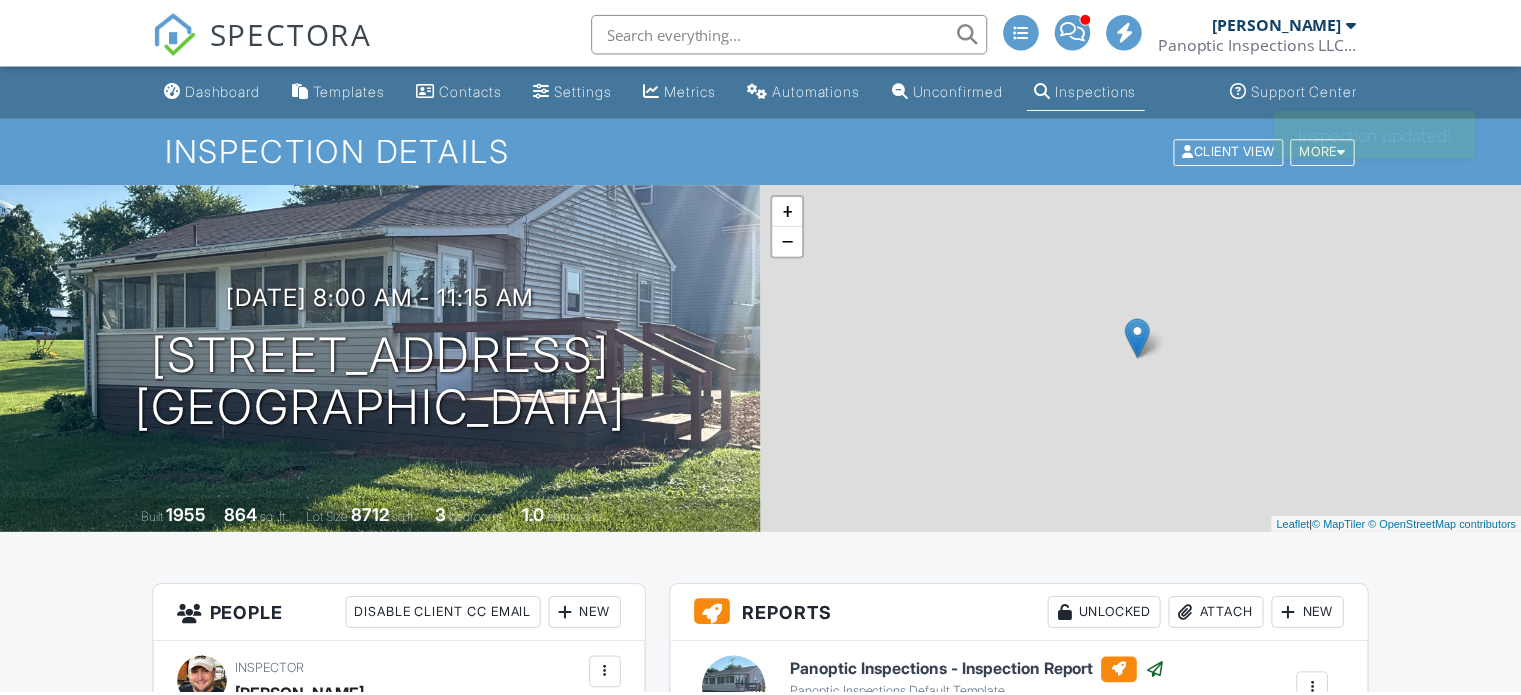 scroll, scrollTop: 0, scrollLeft: 0, axis: both 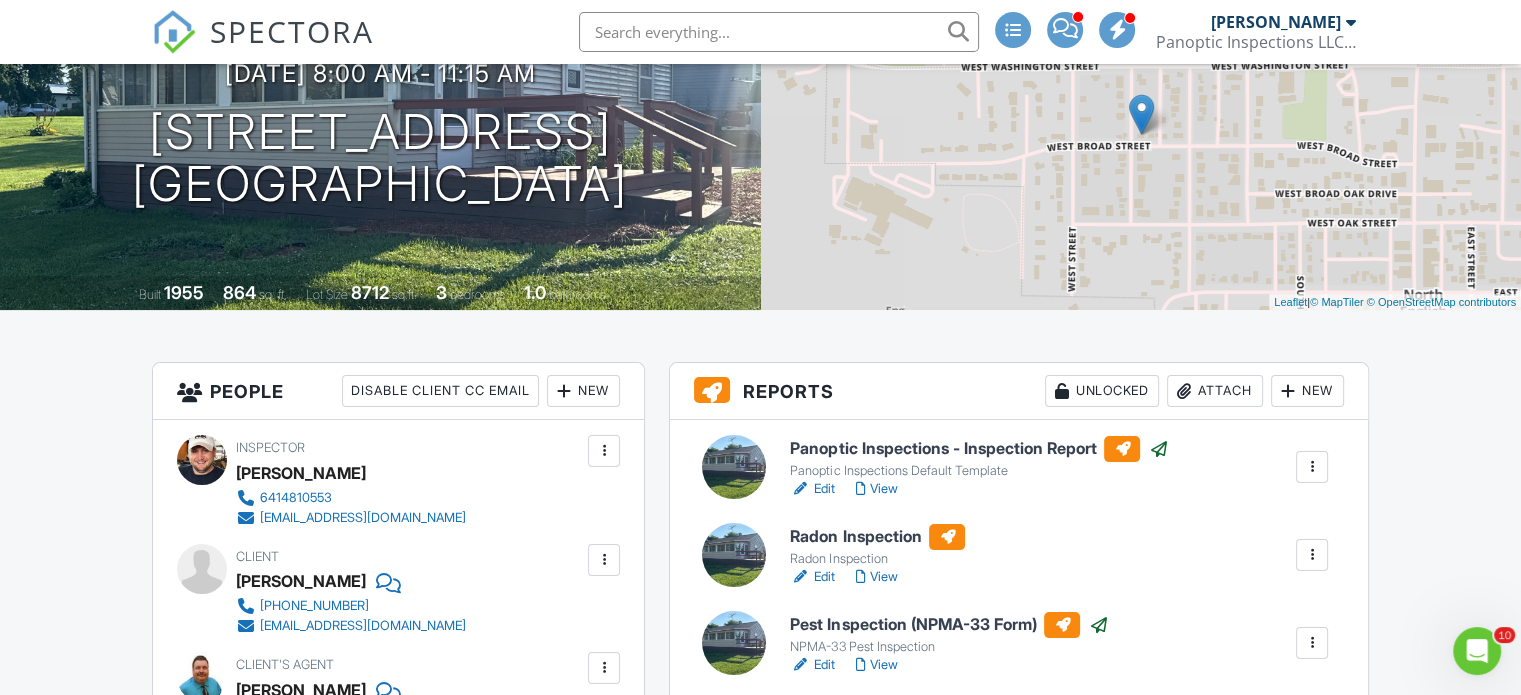 click at bounding box center [1312, 555] 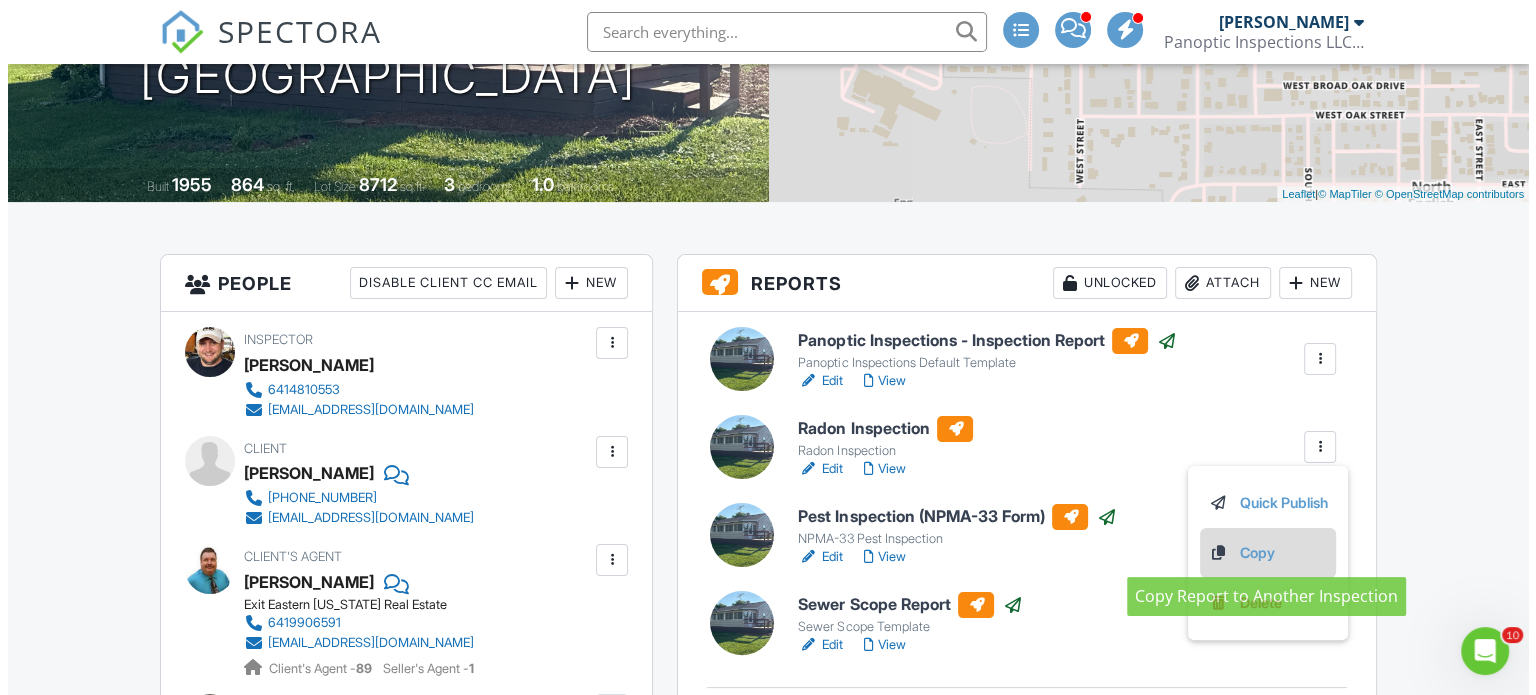 scroll, scrollTop: 334, scrollLeft: 0, axis: vertical 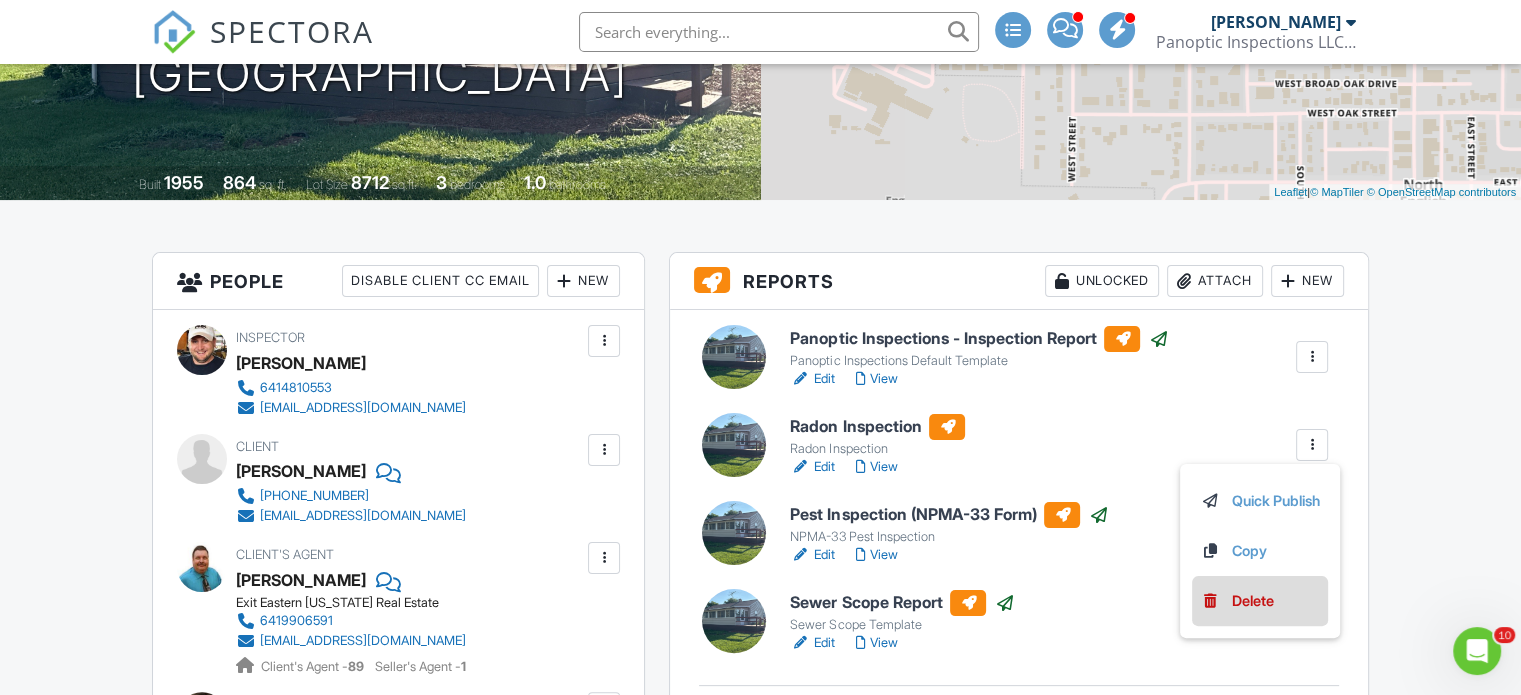 click on "Delete" at bounding box center [1260, 601] 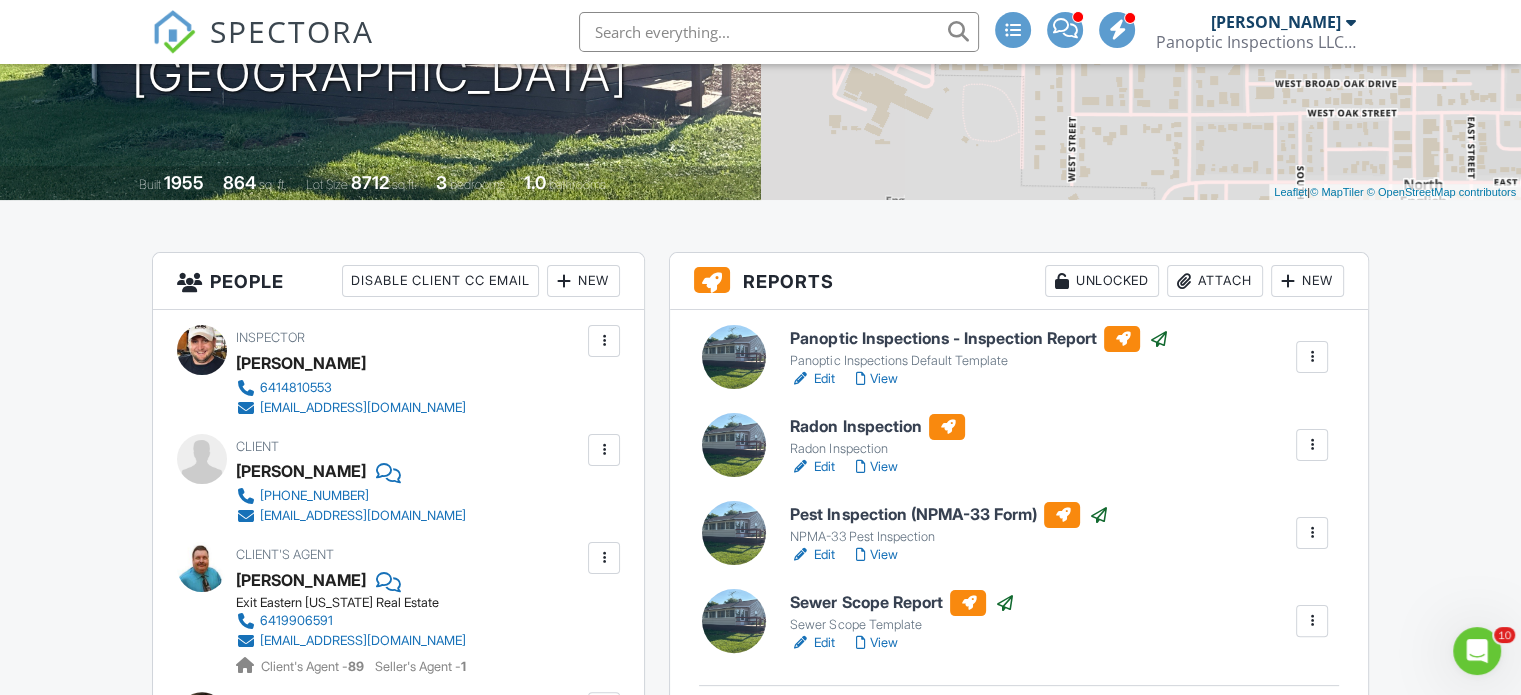click at bounding box center (1312, 445) 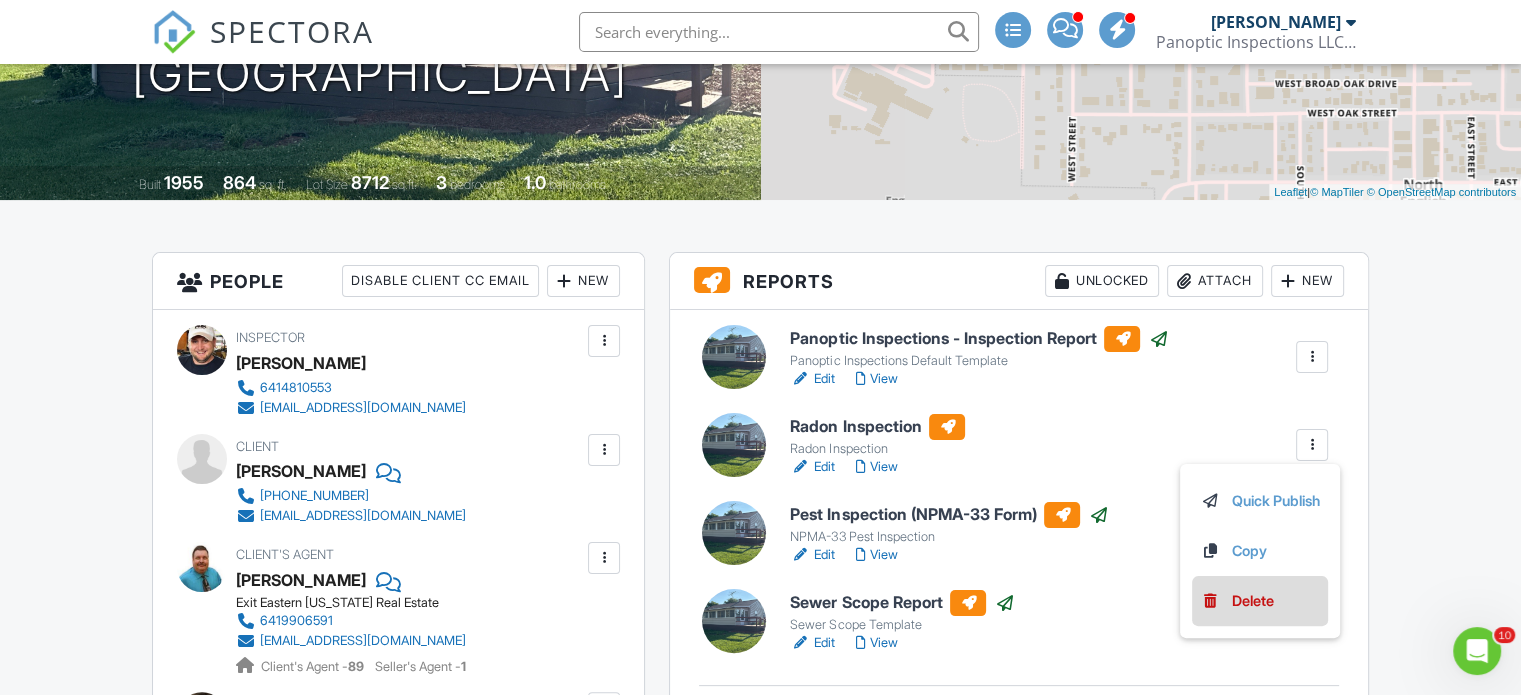 click on "Delete" at bounding box center [1260, 601] 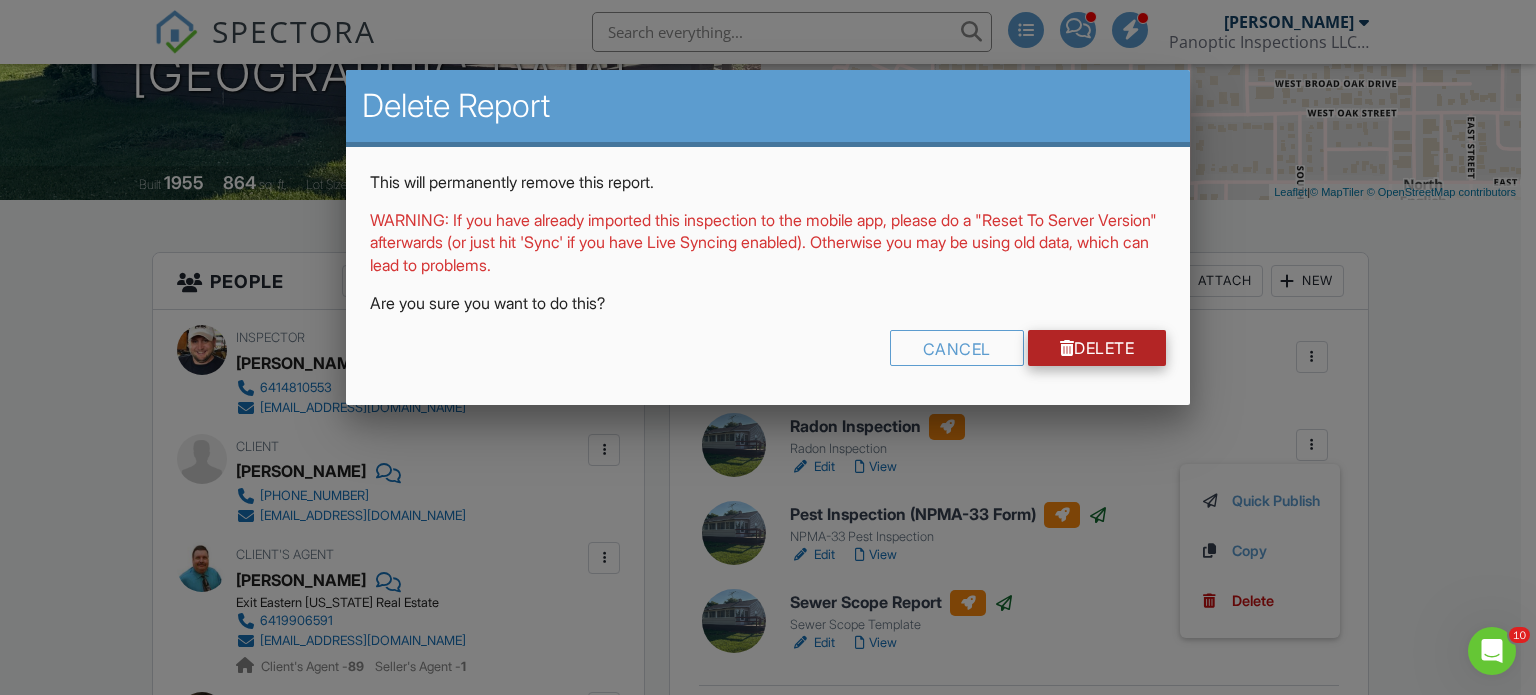 click on "Delete" at bounding box center [1097, 348] 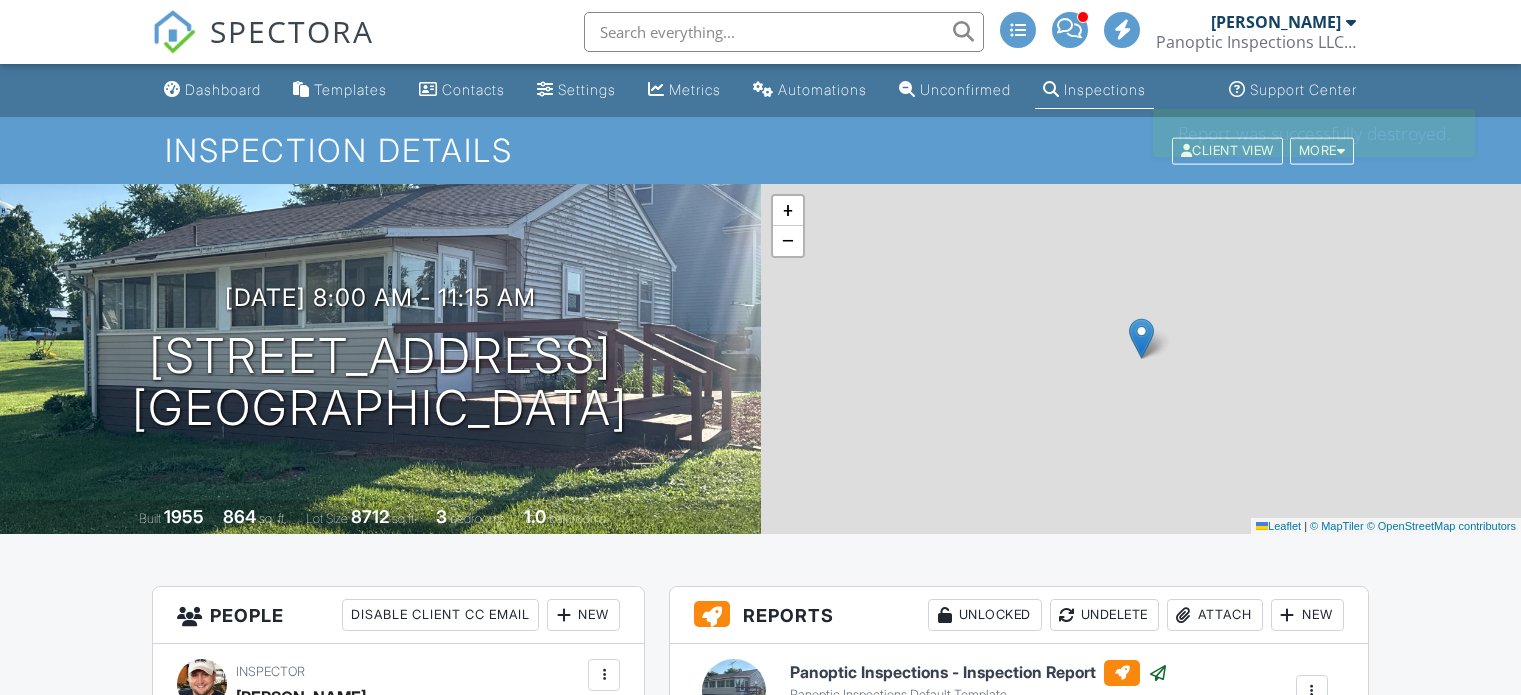 scroll, scrollTop: 0, scrollLeft: 0, axis: both 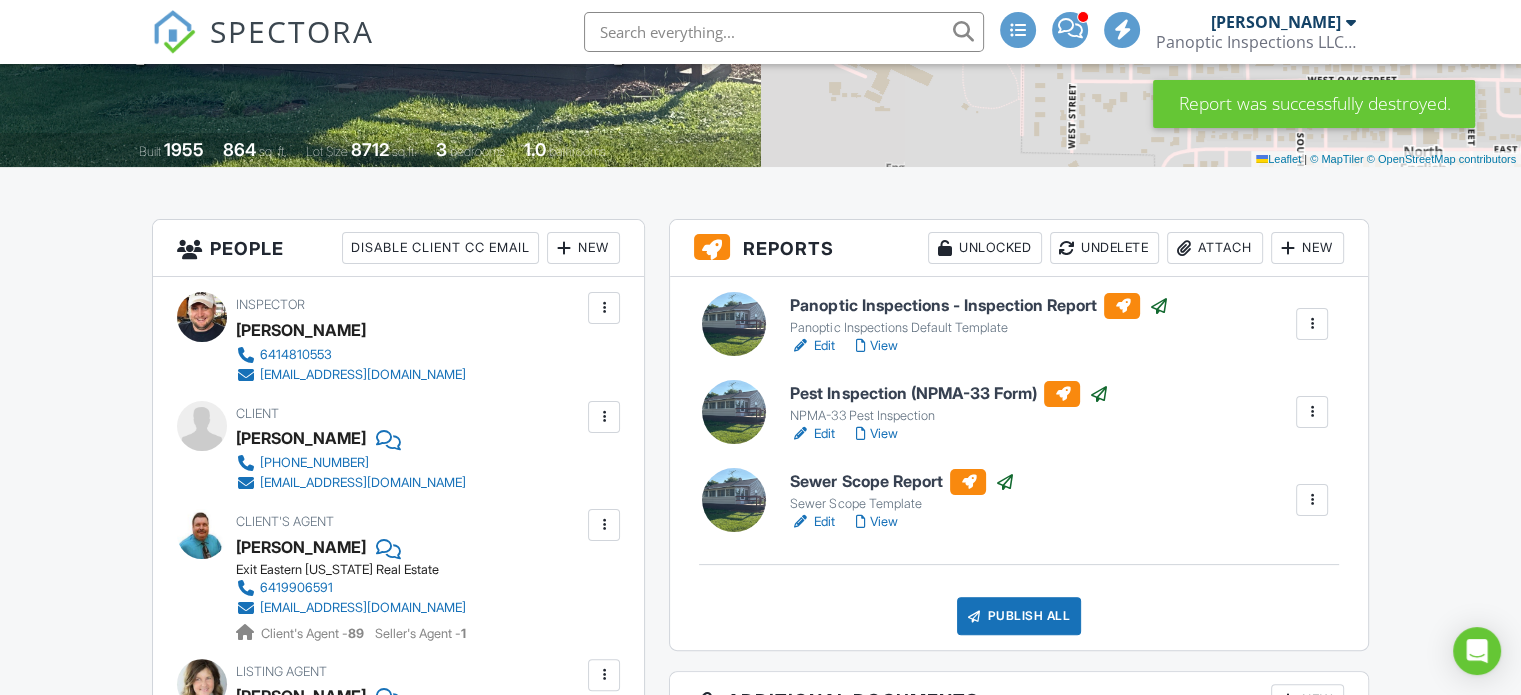 click on "Attach" at bounding box center [1215, 248] 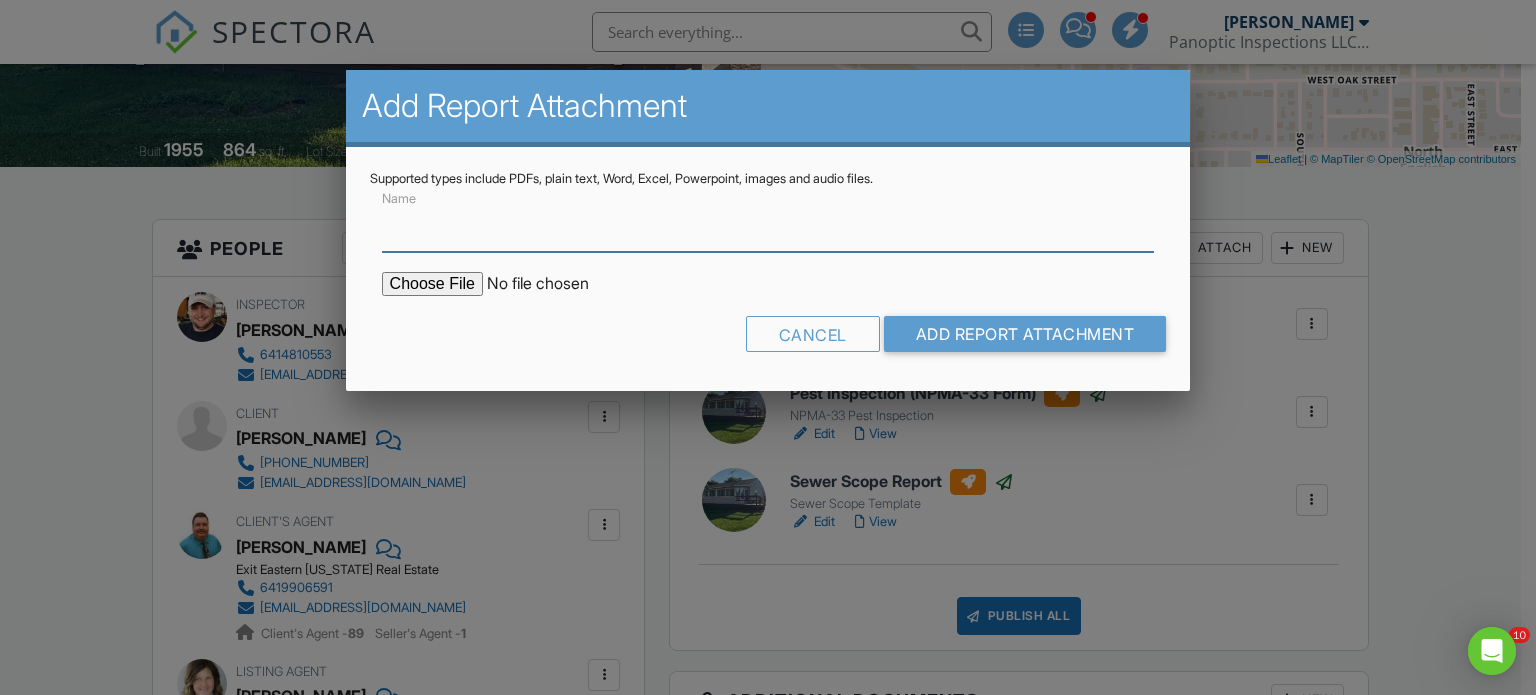 scroll, scrollTop: 0, scrollLeft: 0, axis: both 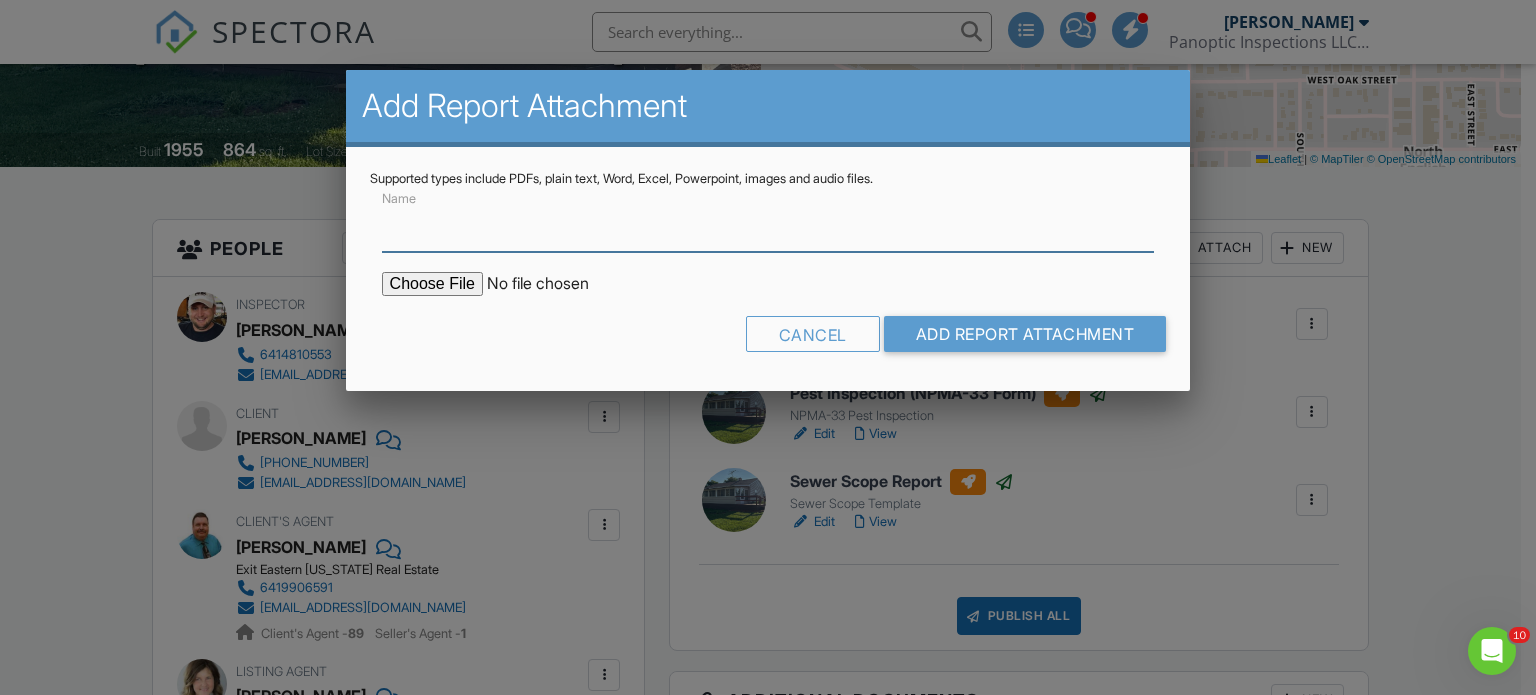 click on "Name" at bounding box center [768, 227] 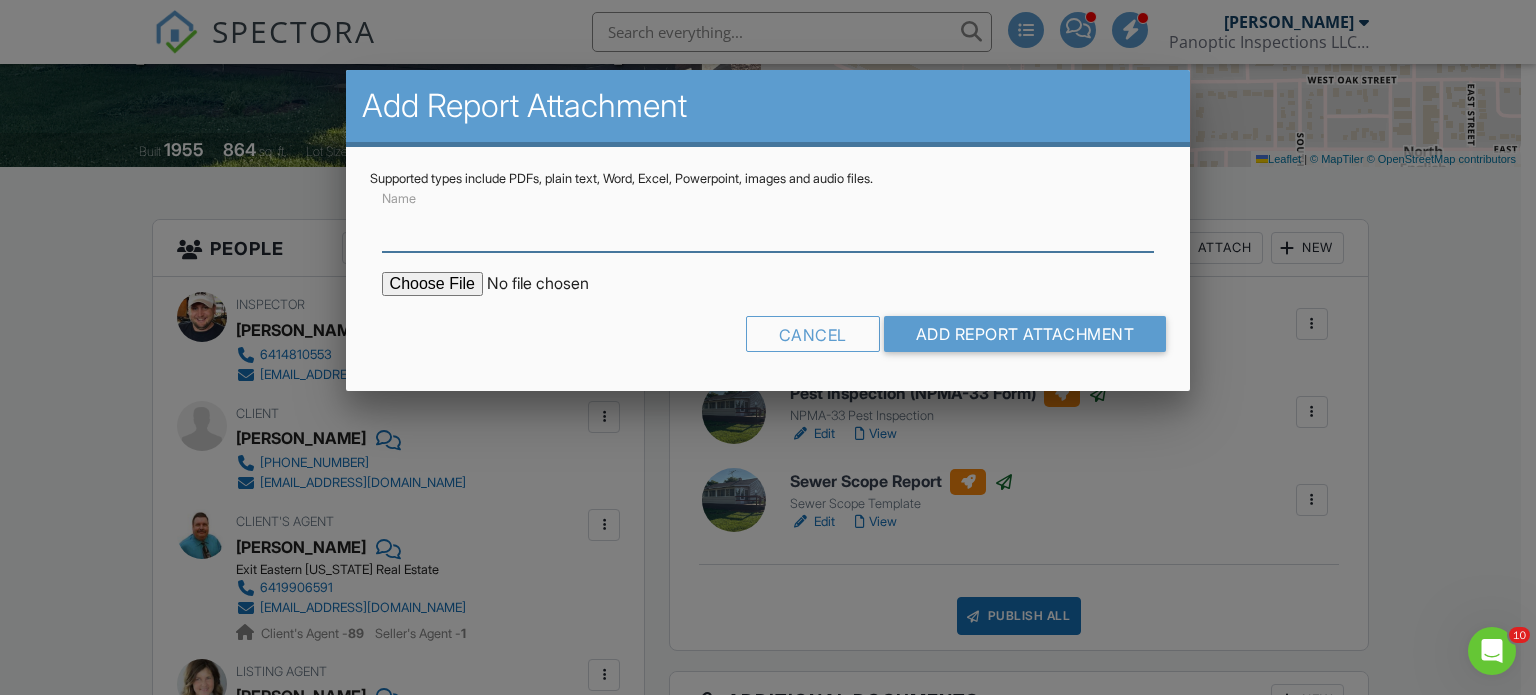 type on "Radon Test - FAIL" 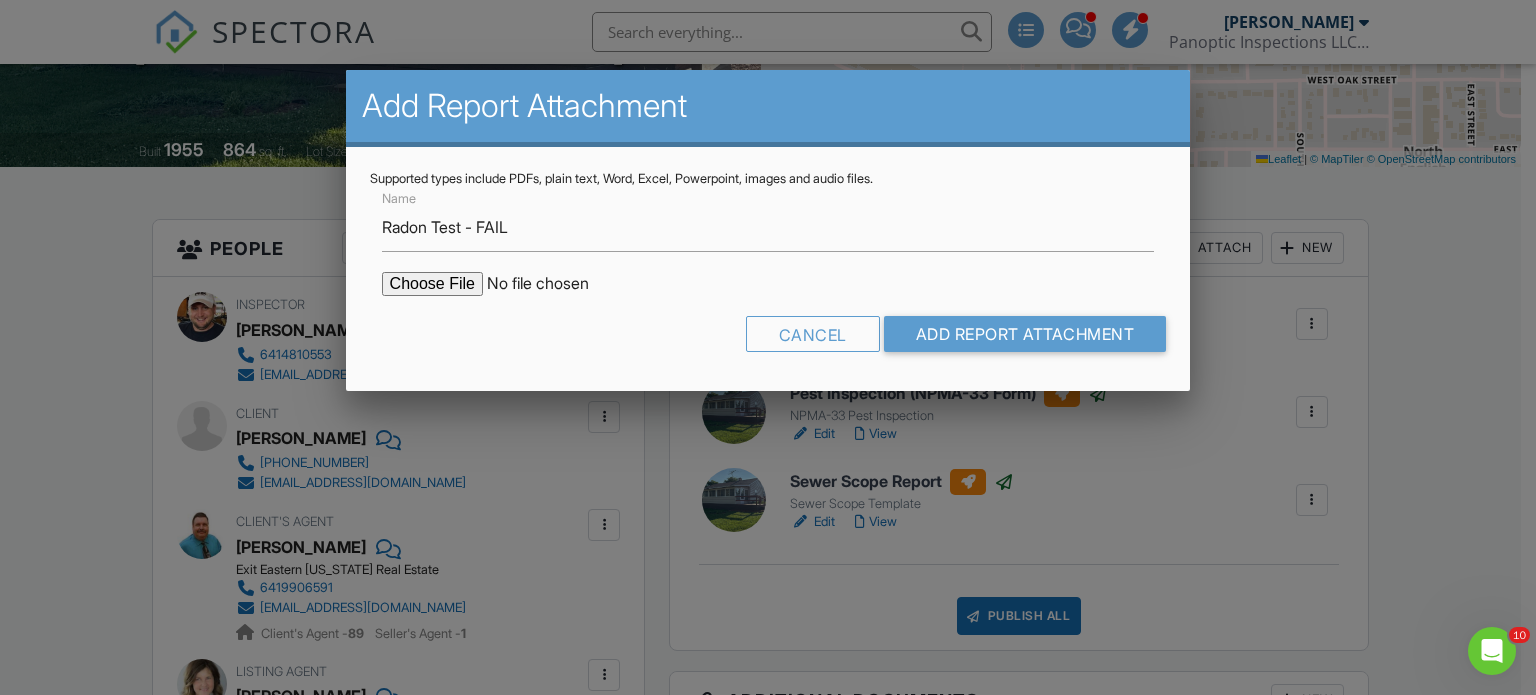 click at bounding box center [552, 284] 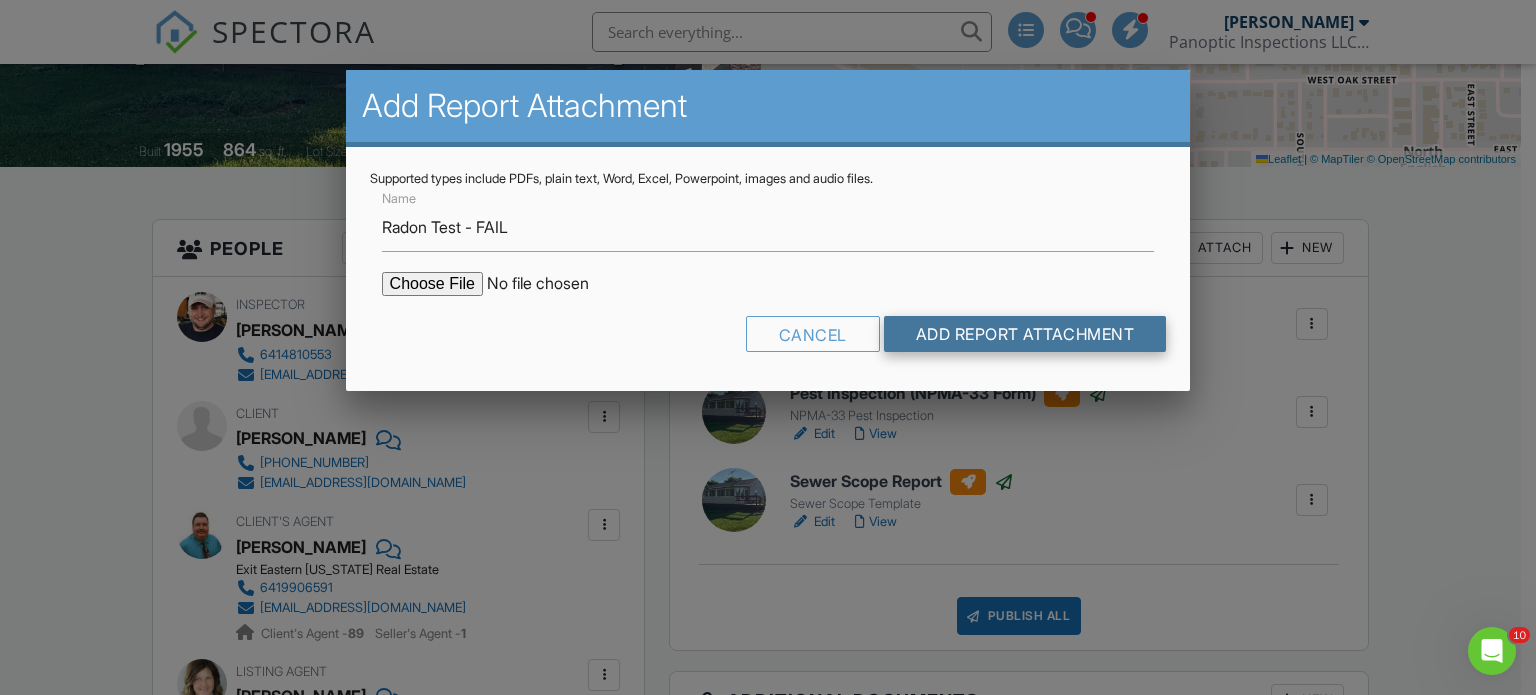 click on "Add Report Attachment" at bounding box center (1025, 334) 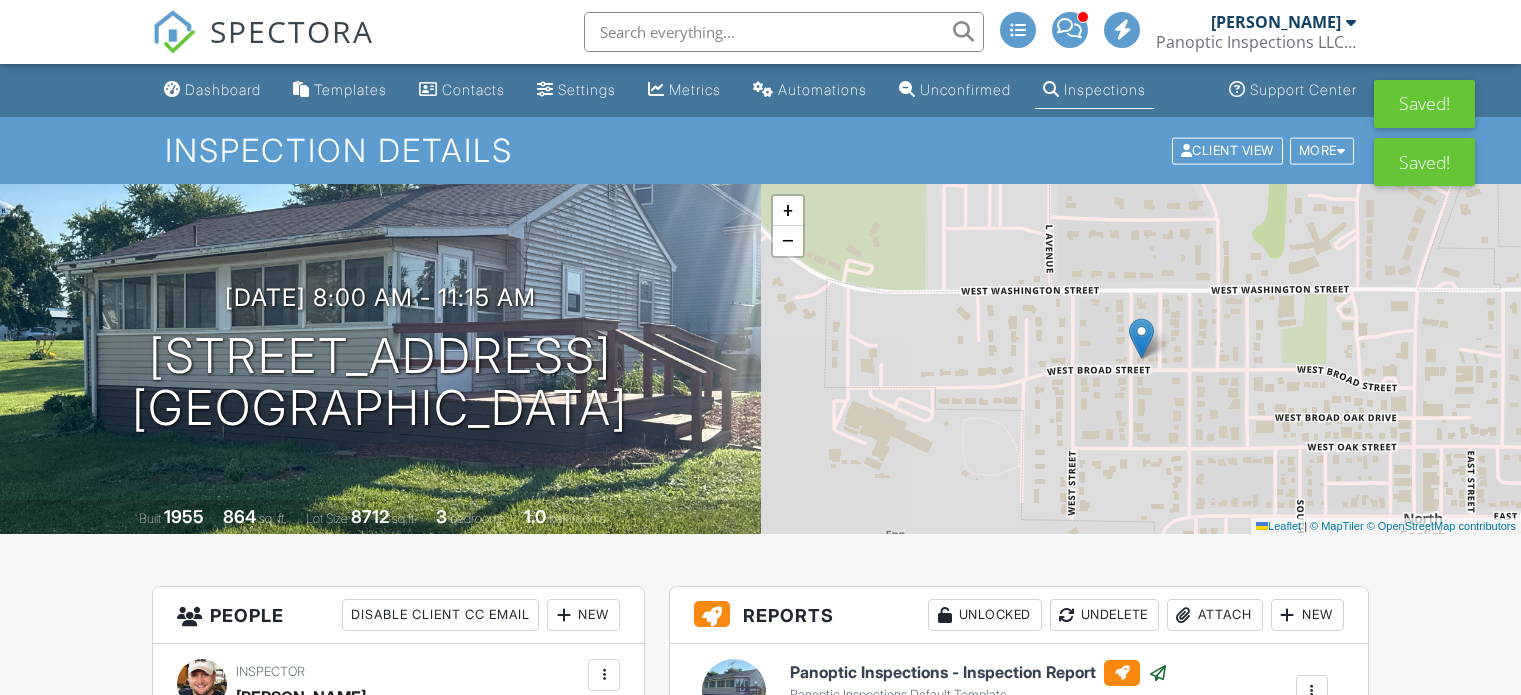 scroll, scrollTop: 1152, scrollLeft: 0, axis: vertical 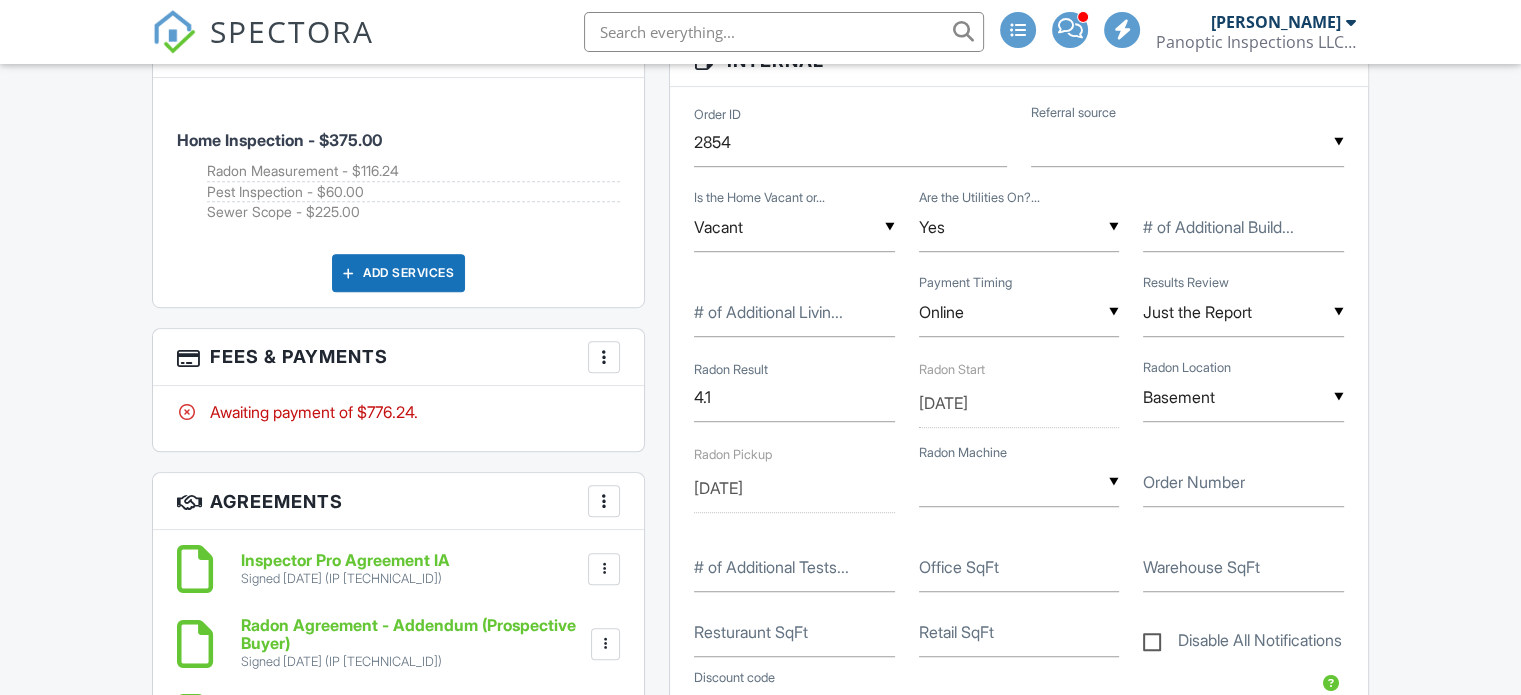 click at bounding box center [1019, 482] 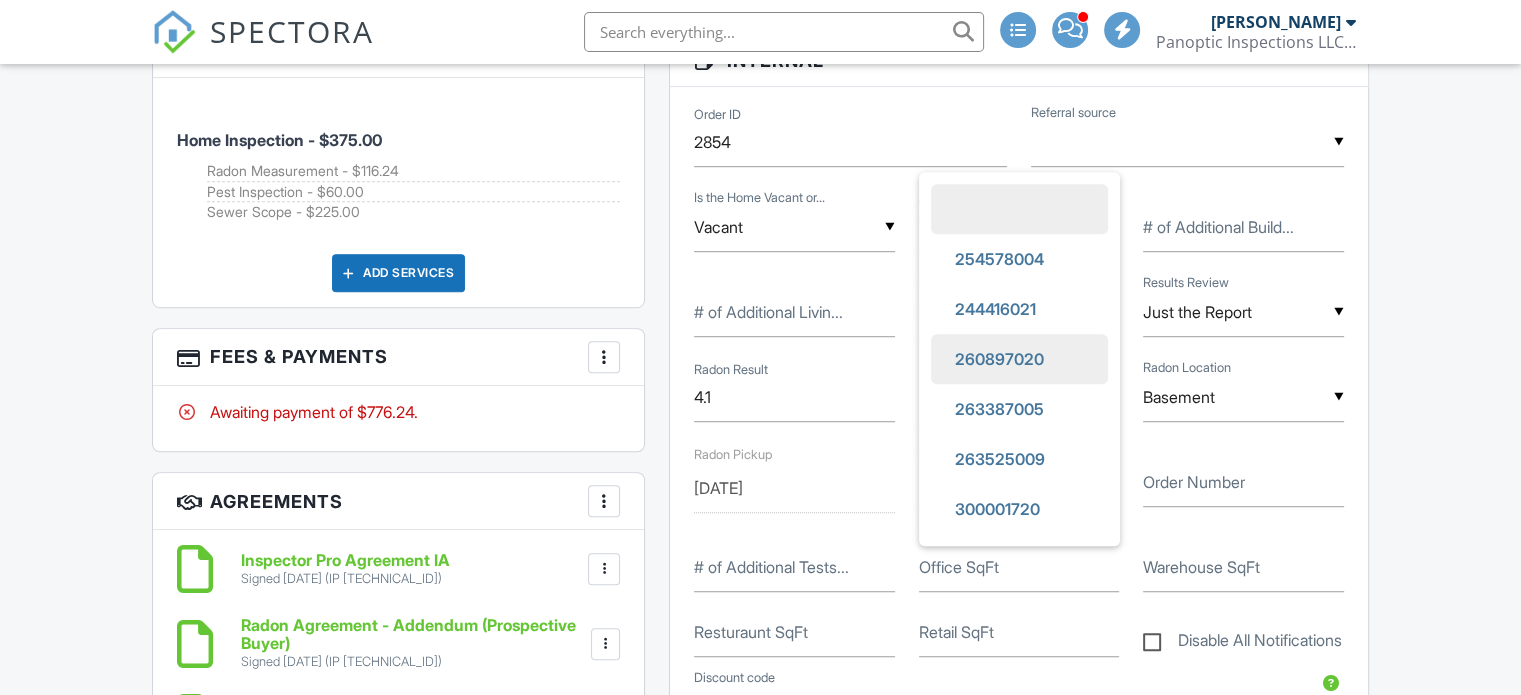 click on "260897020" at bounding box center [999, 359] 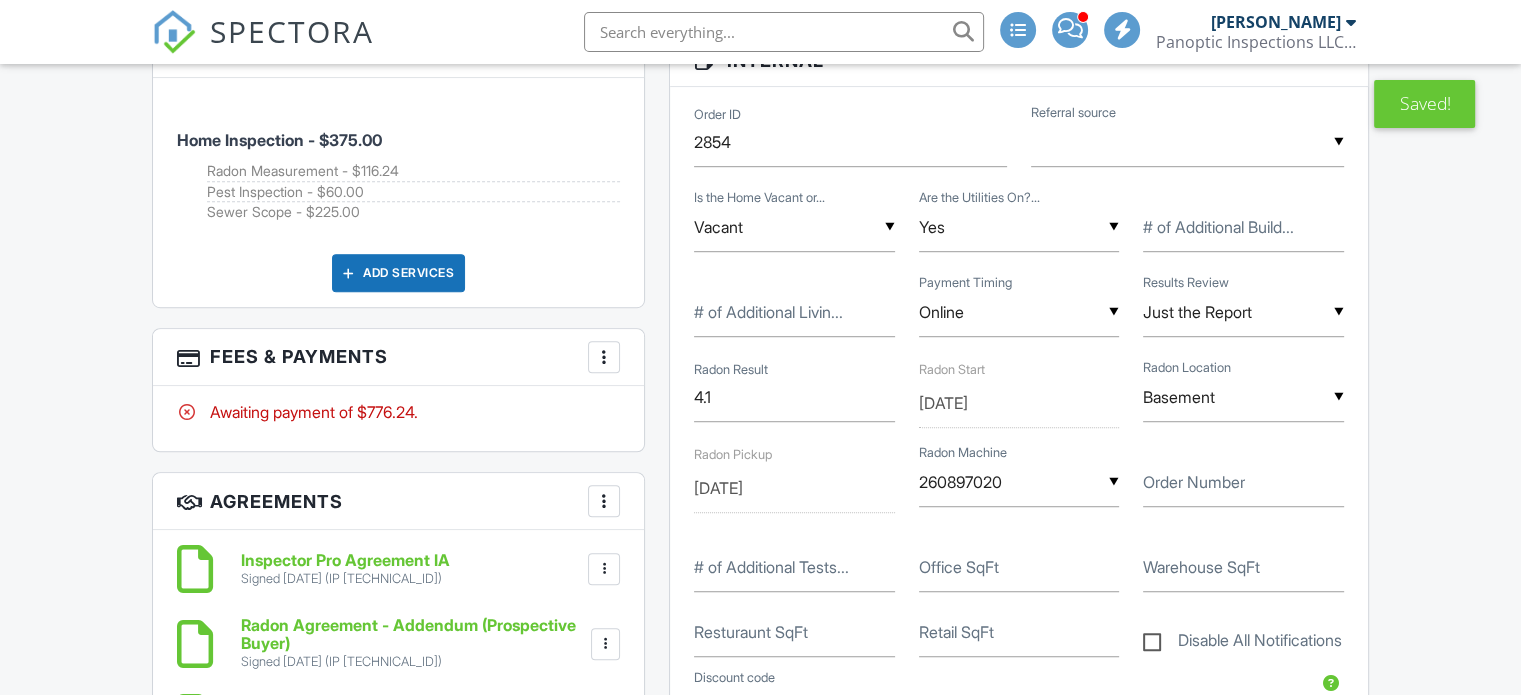 scroll, scrollTop: 94, scrollLeft: 0, axis: vertical 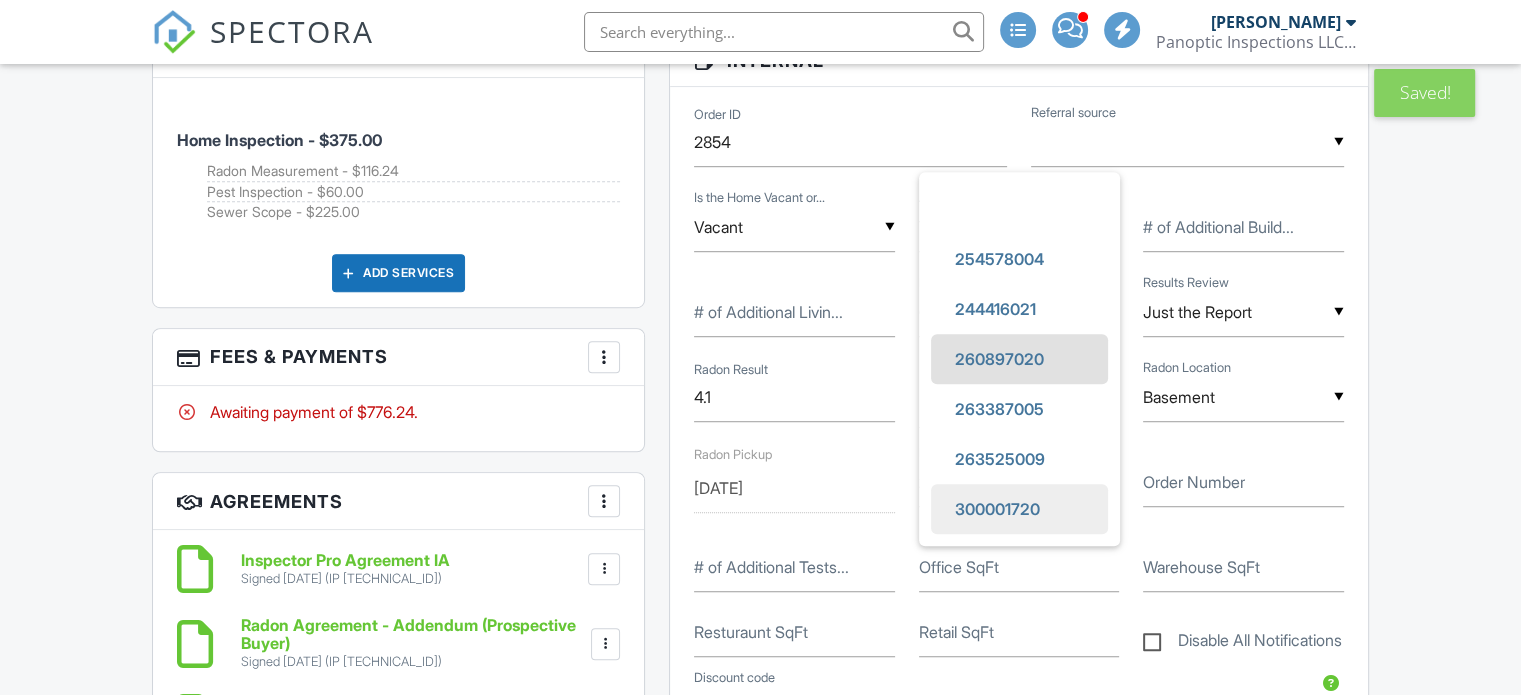 click on "300001720" at bounding box center (997, 509) 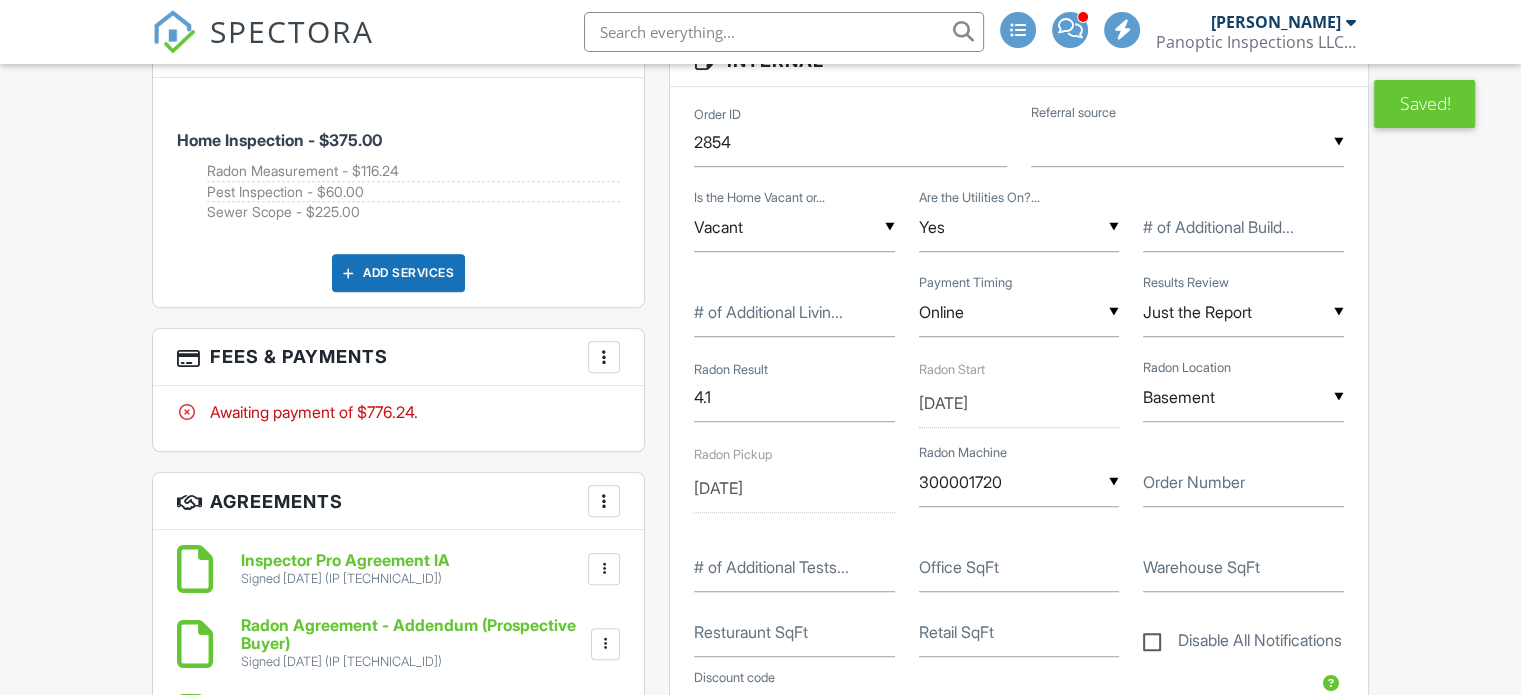 click on "Dashboard
Templates
Contacts
Settings
Metrics
Automations
Unconfirmed
Inspections
Support Center
Inspection Details
Client View
More
Property Details
Reschedule
Reorder / Copy
Share
Cancel
Delete
Print Order
Convert to V9
Enable Pass on CC Fees
Enable Buy Now Pay Later
View Change Log
07/09/2025  8:00 am
- 11:15 am
203 N Mill St
North English, IA 52316
Built
1955
864
sq. ft.
Lot Size
8712
sq.ft.
3
bedrooms
1.0
bathrooms
+ −  Leaflet   |   © MapTiler   © OpenStreetMap contributors
All emails and texts are disabled for this inspection!
Turn on emails and texts
Reports
Unlocked
Undelete
Attach
New" at bounding box center [760, 1624] 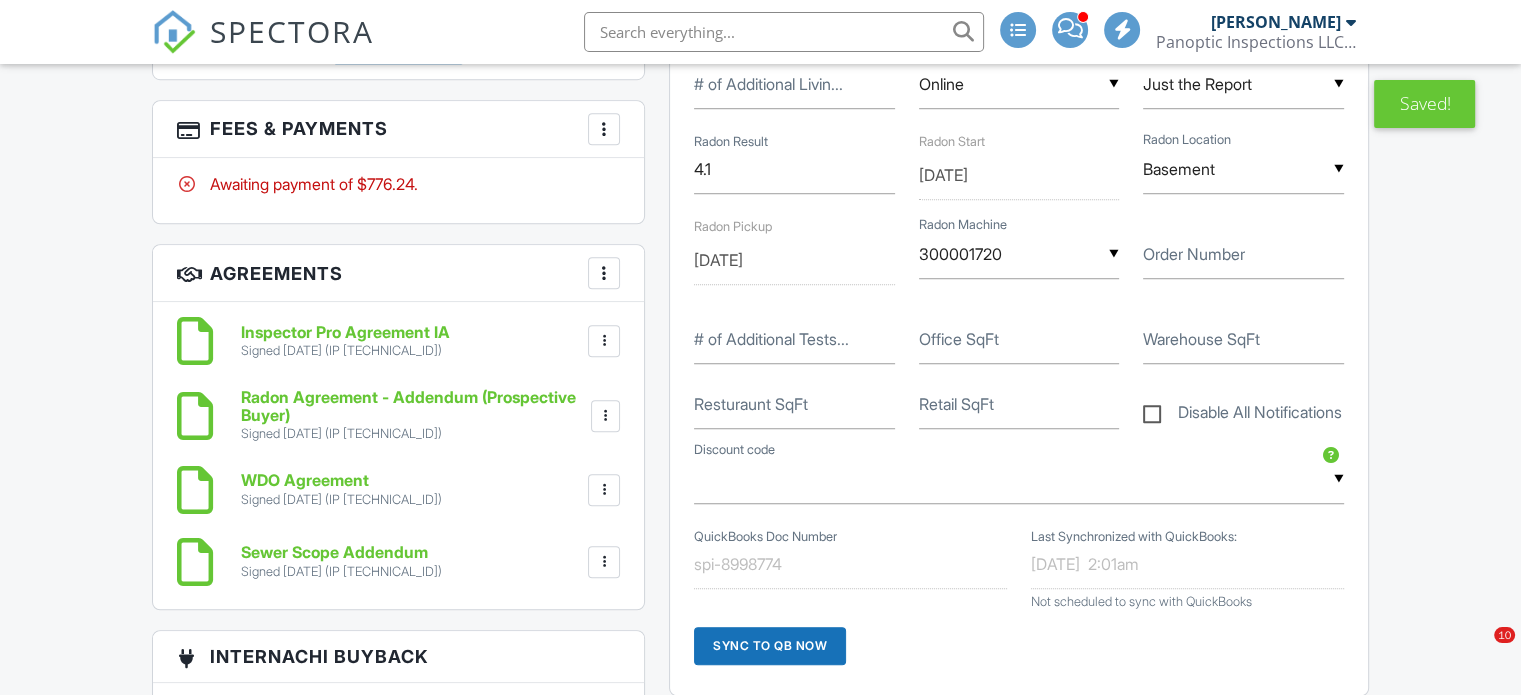 scroll, scrollTop: 1744, scrollLeft: 0, axis: vertical 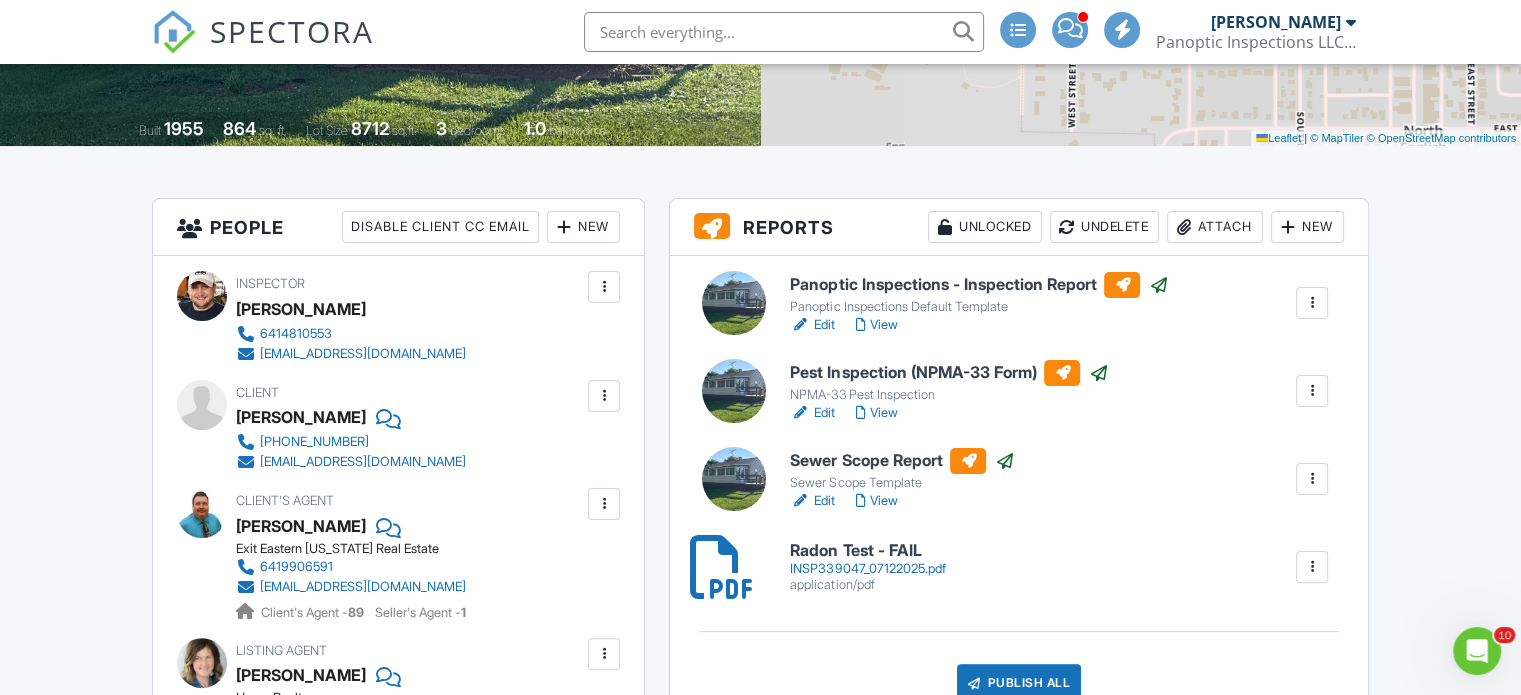 click on "Publish All" at bounding box center [1019, 683] 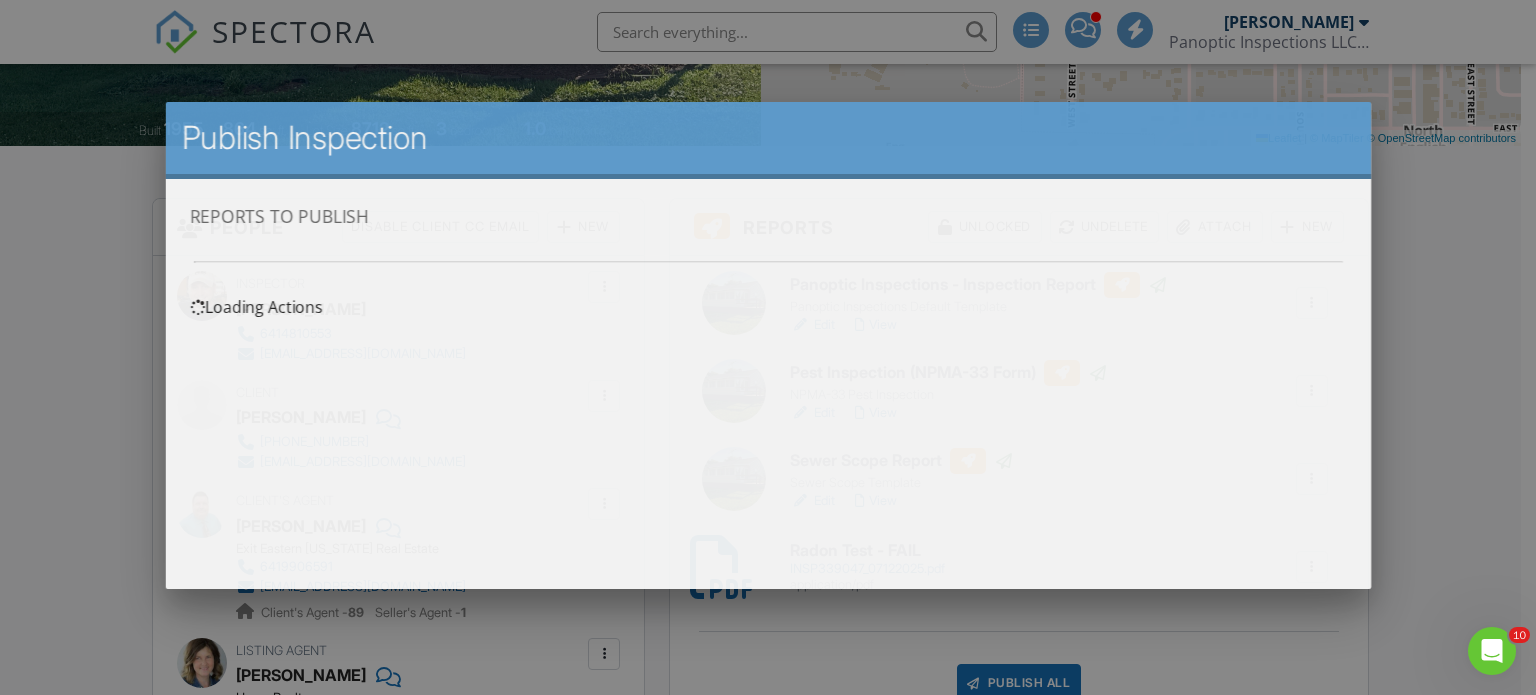 scroll, scrollTop: 0, scrollLeft: 0, axis: both 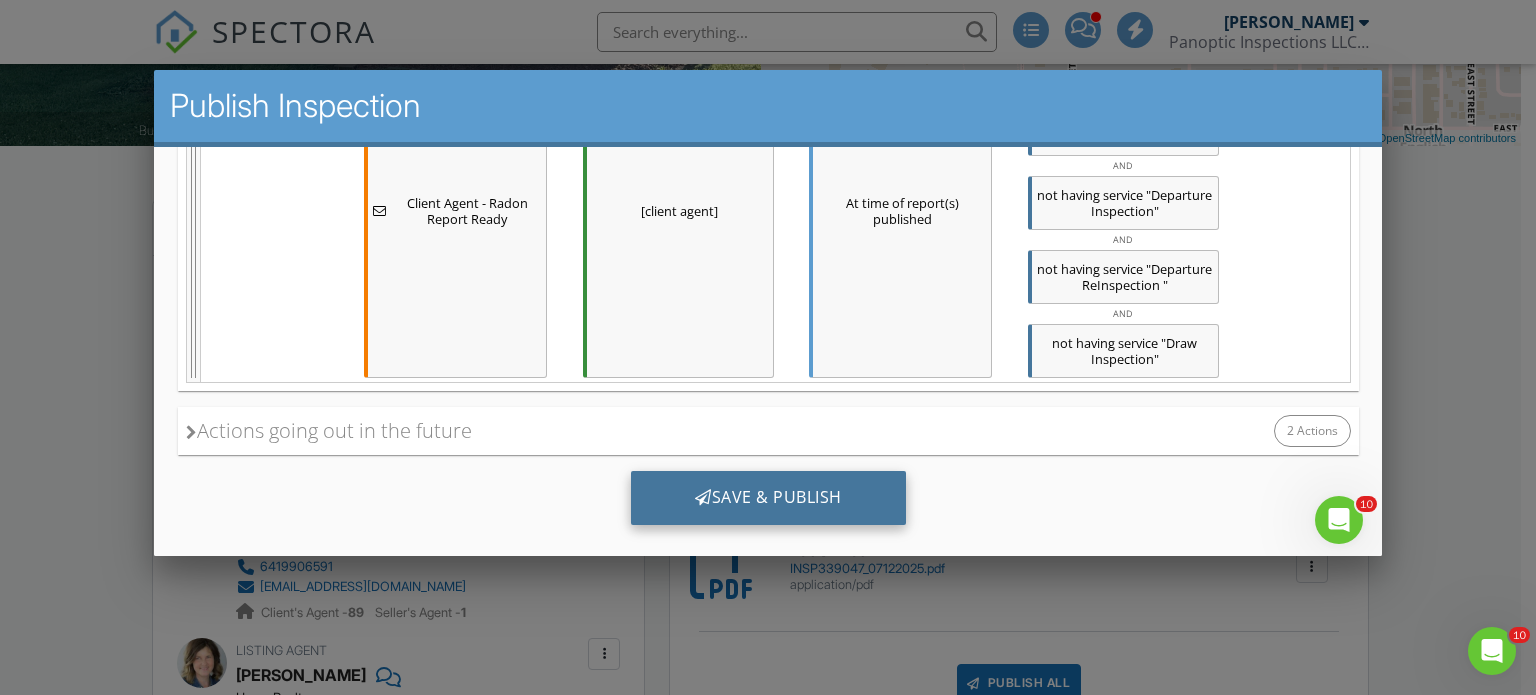 click on "Save & Publish" at bounding box center (767, 497) 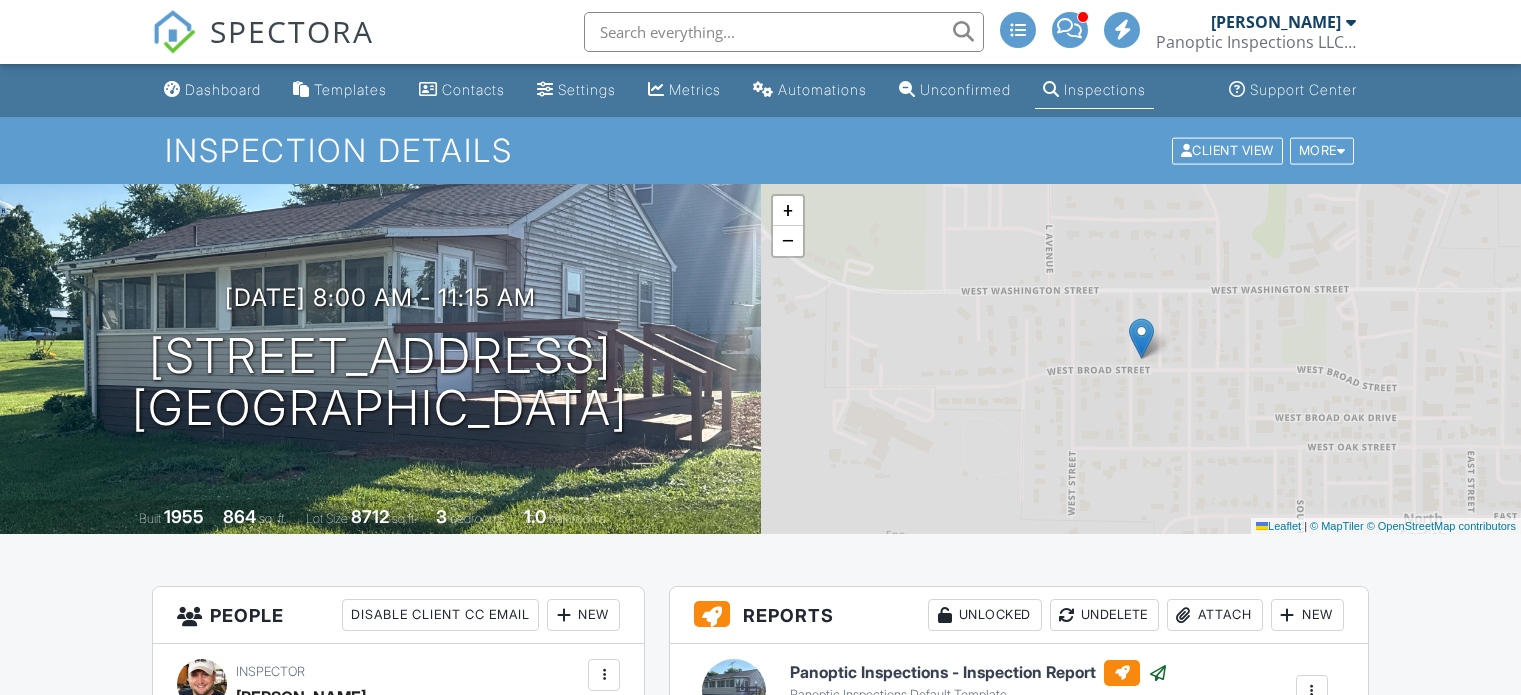 scroll, scrollTop: 0, scrollLeft: 0, axis: both 